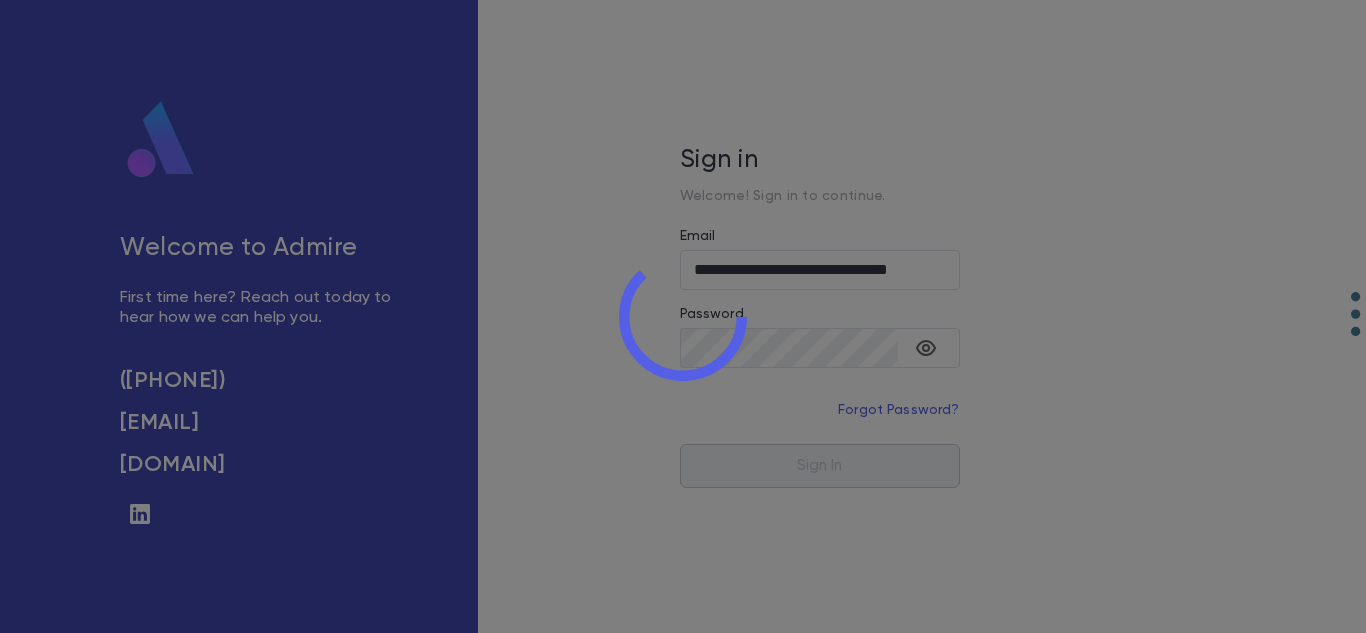 scroll, scrollTop: 0, scrollLeft: 0, axis: both 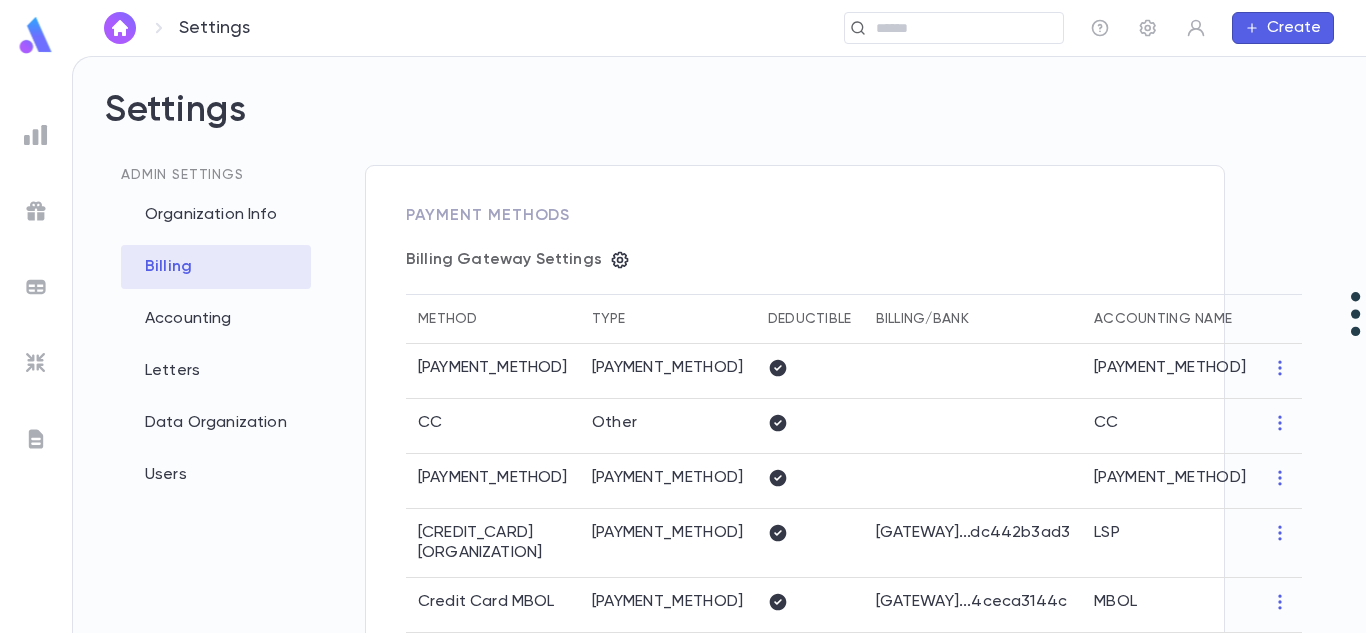 click at bounding box center (120, 28) 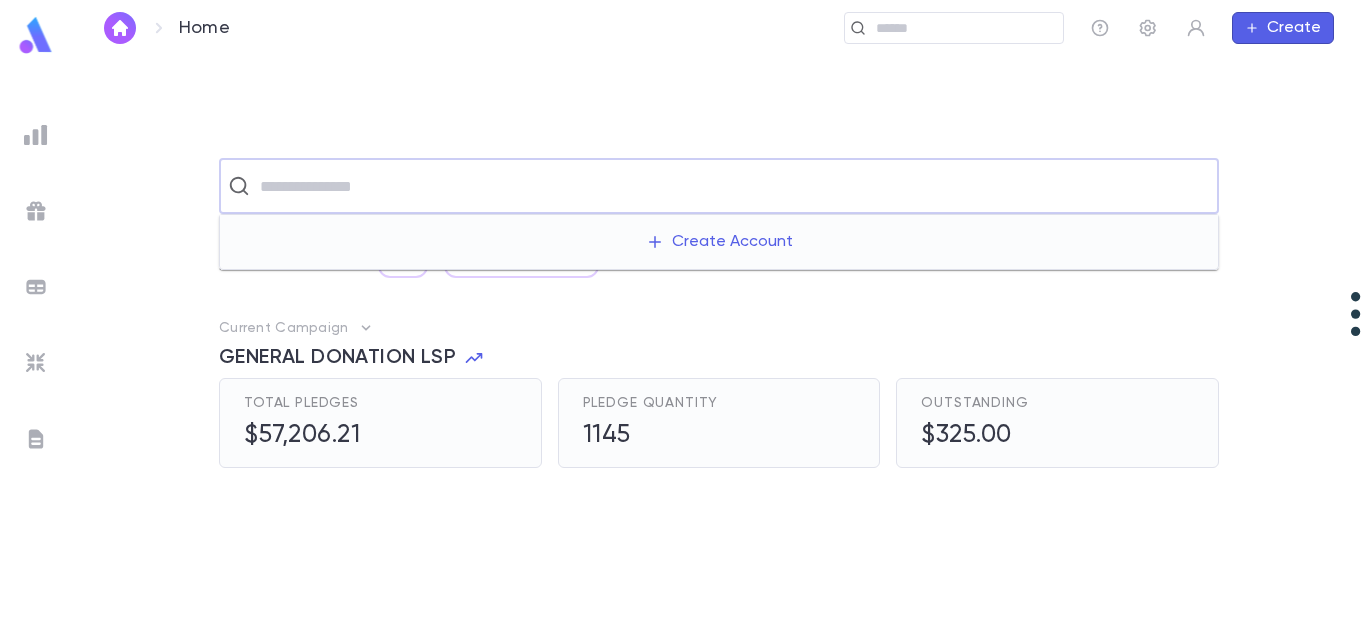 click at bounding box center [732, 186] 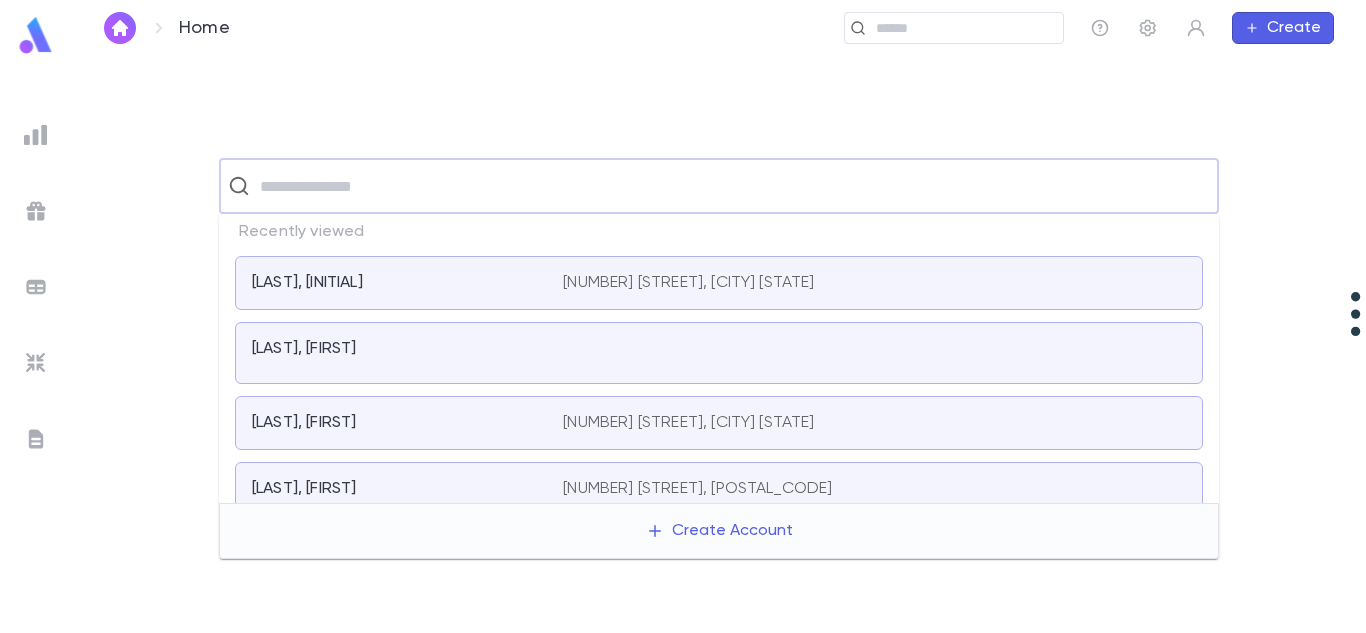 scroll, scrollTop: 100, scrollLeft: 0, axis: vertical 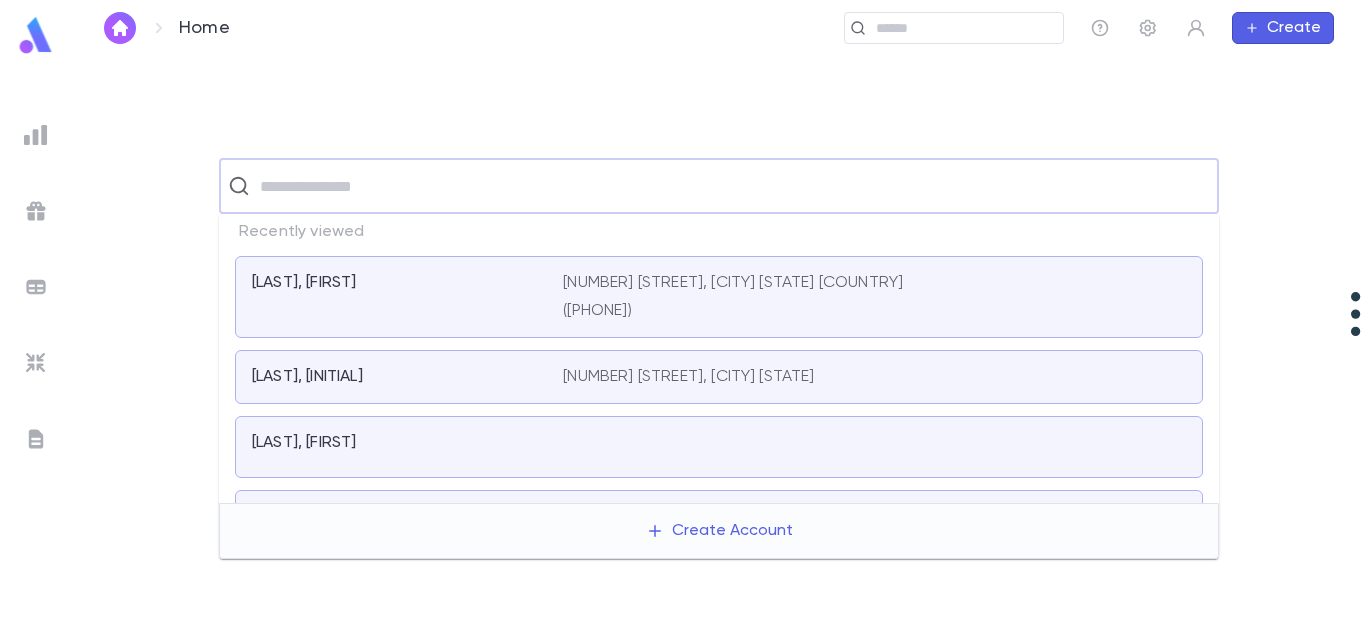 click at bounding box center [732, 186] 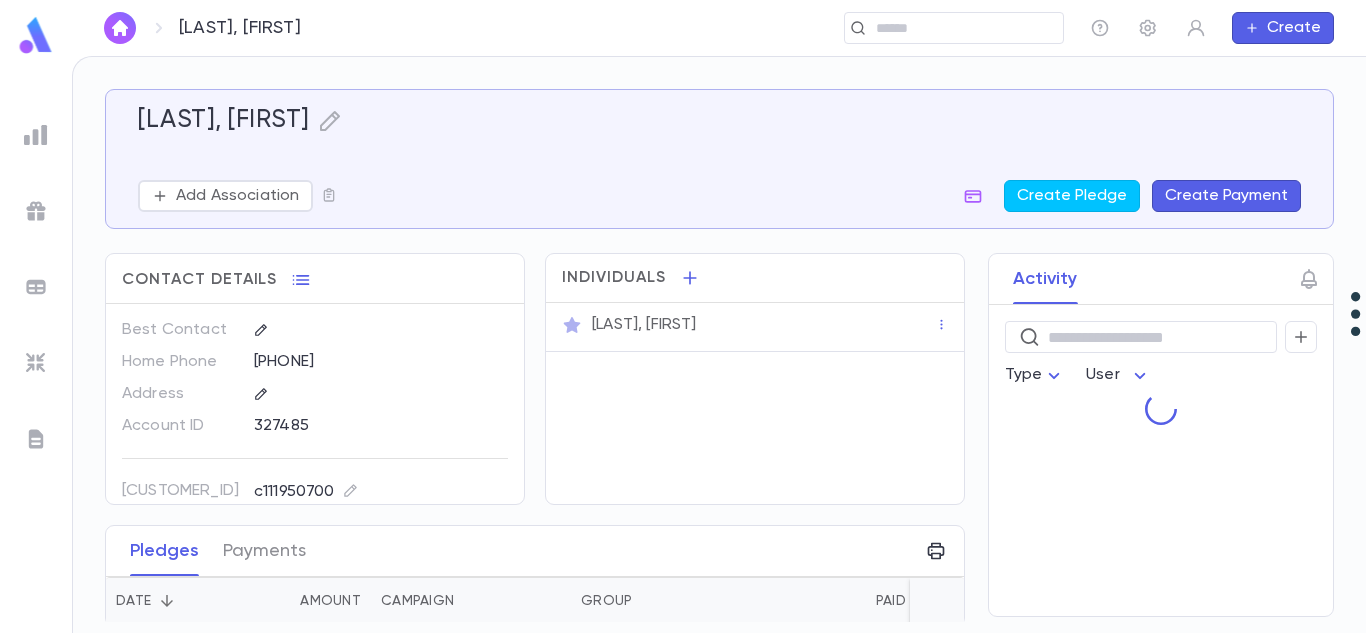 scroll, scrollTop: 0, scrollLeft: 0, axis: both 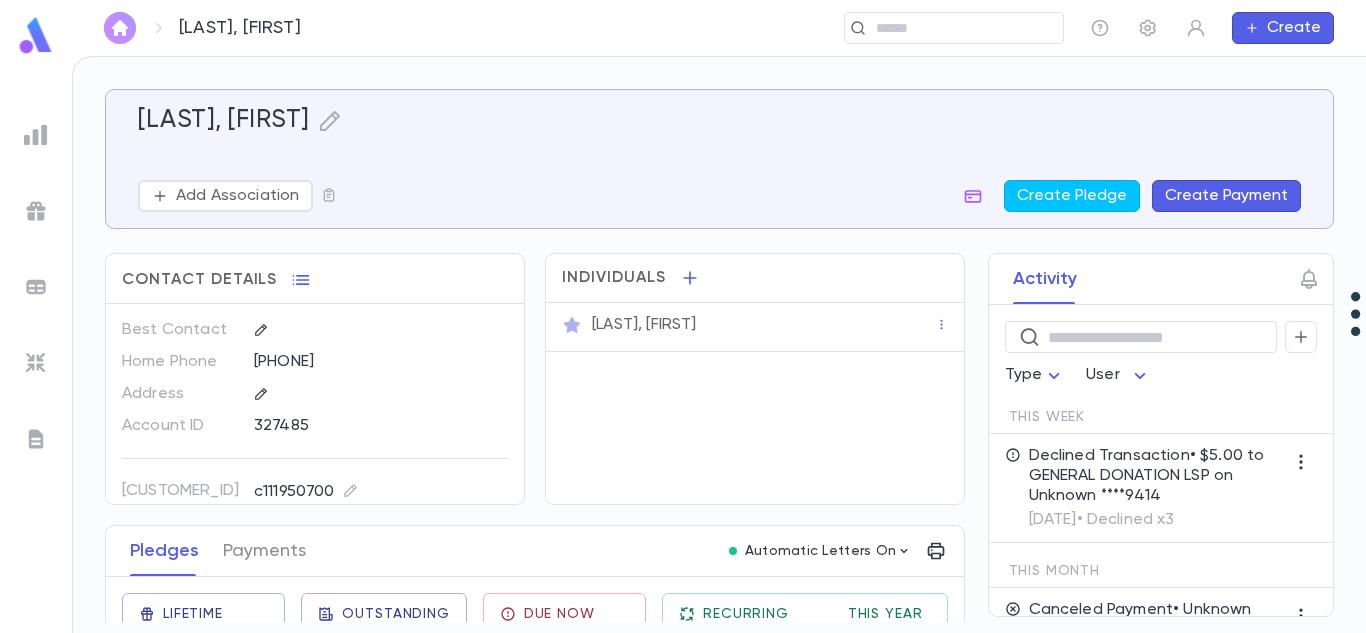 click at bounding box center [120, 28] 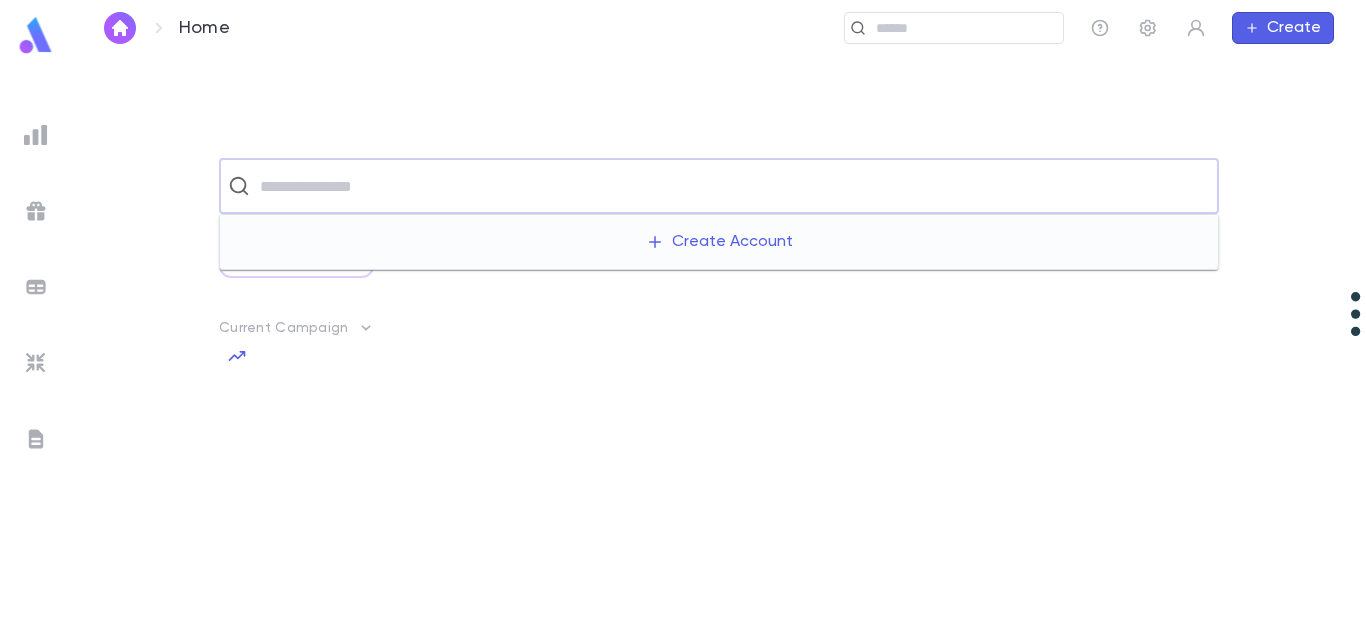 click at bounding box center (732, 186) 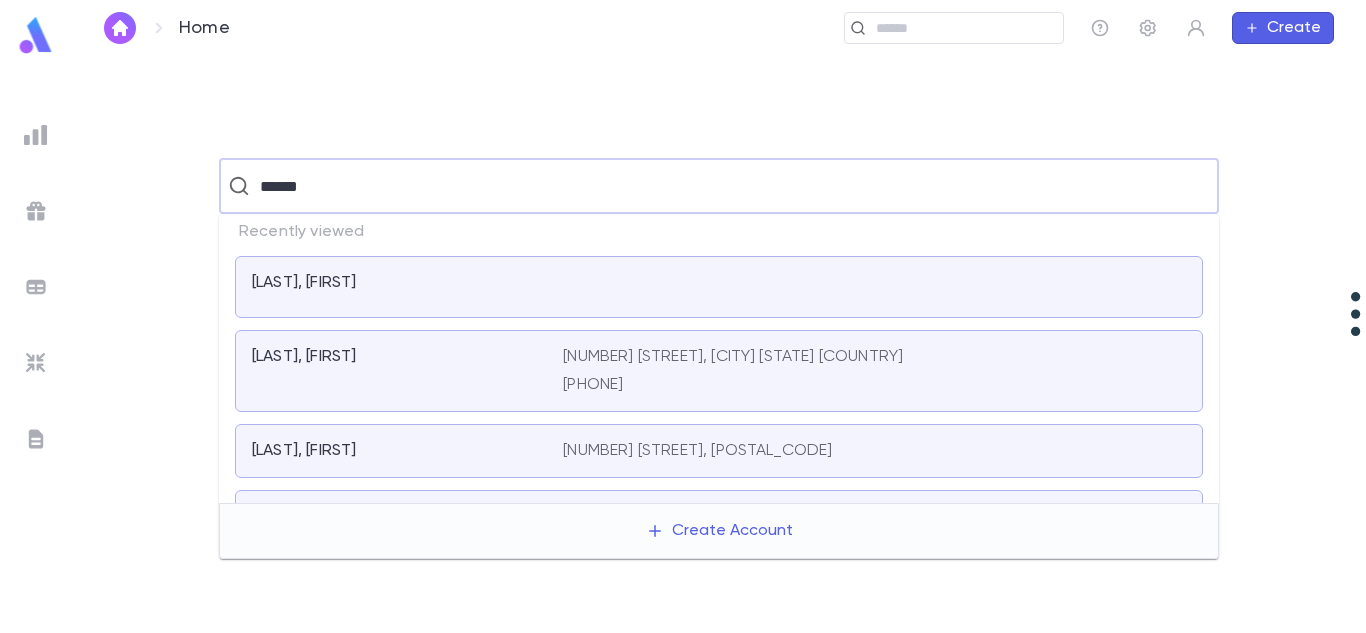 type on "******" 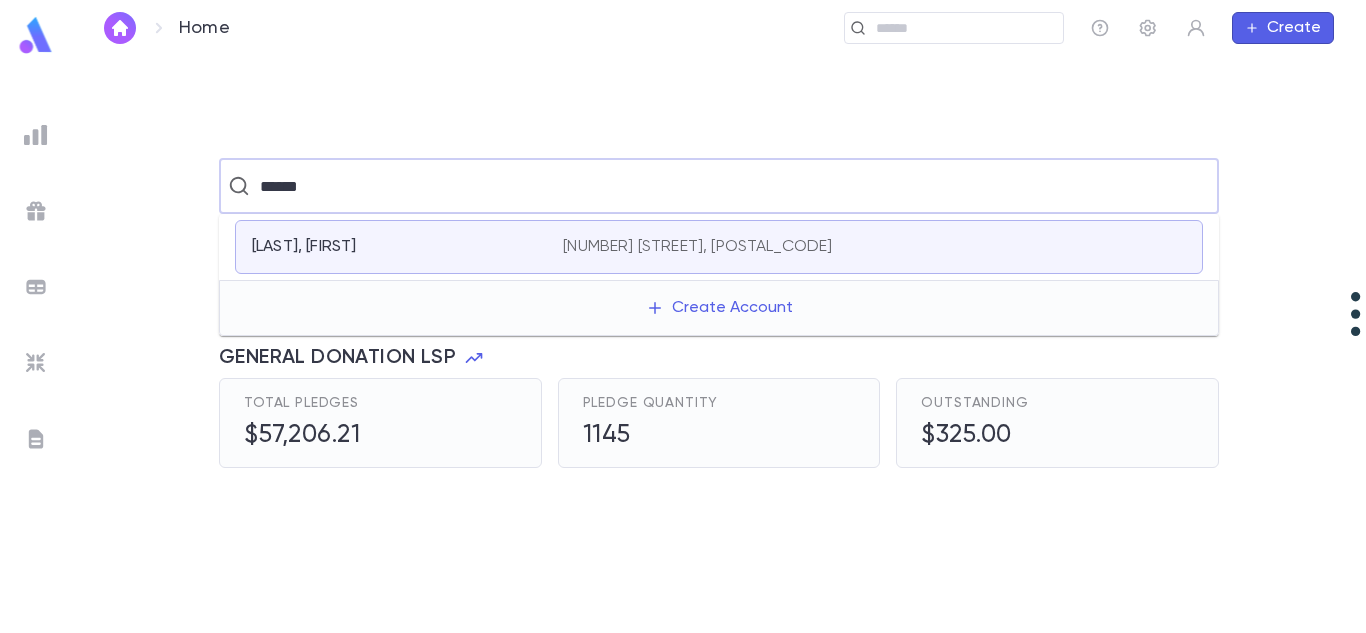 click on "[LAST], [FIRST] [NUMBER] [STREET], [POSTAL_CODE]" at bounding box center (719, 247) 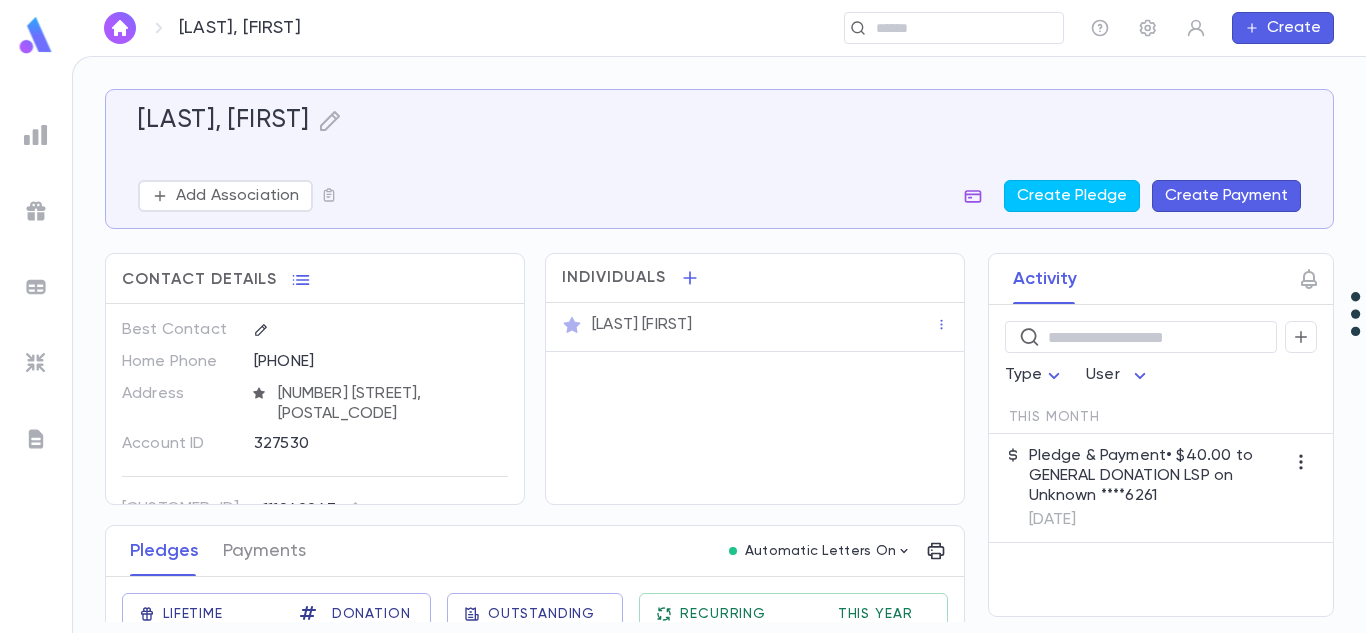 click at bounding box center [973, 196] 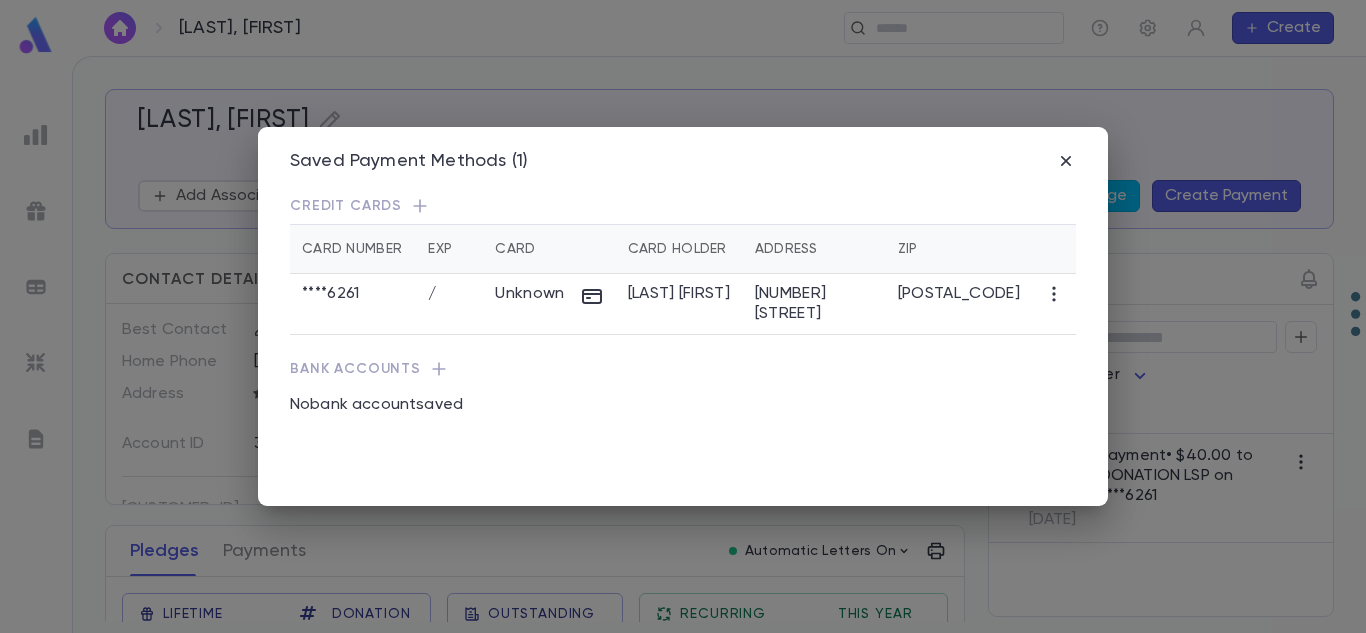 click at bounding box center (420, 206) 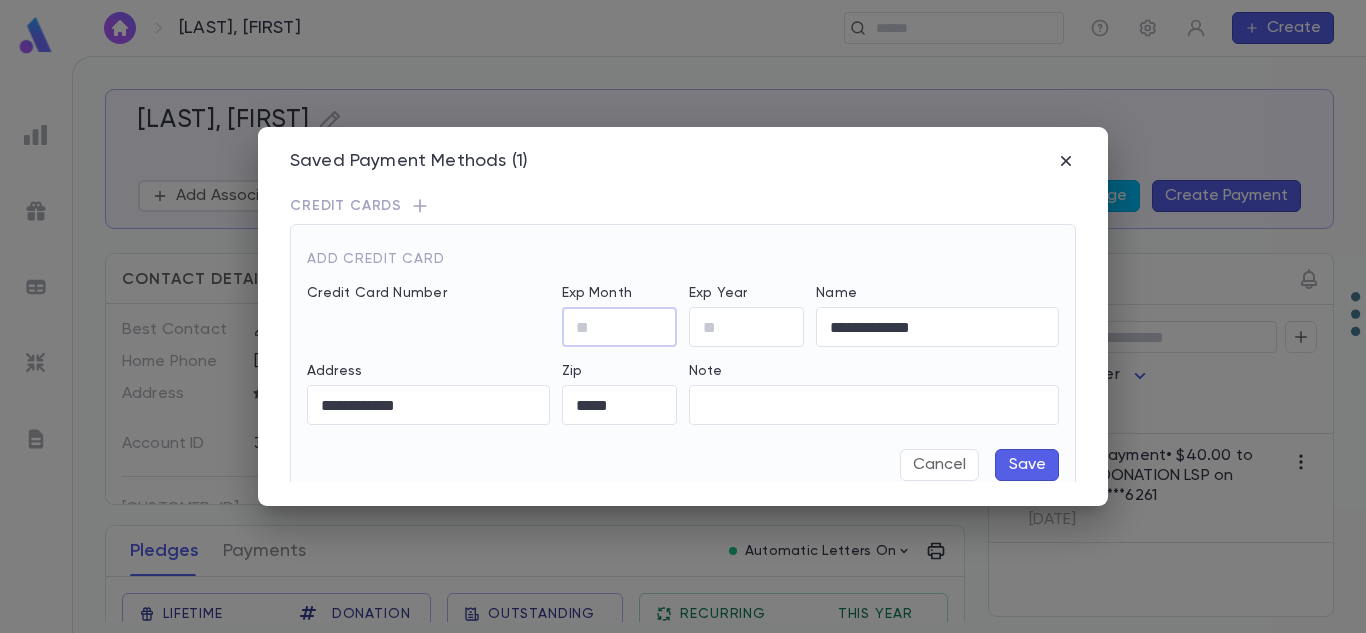 click on "Exp Month" at bounding box center [619, 327] 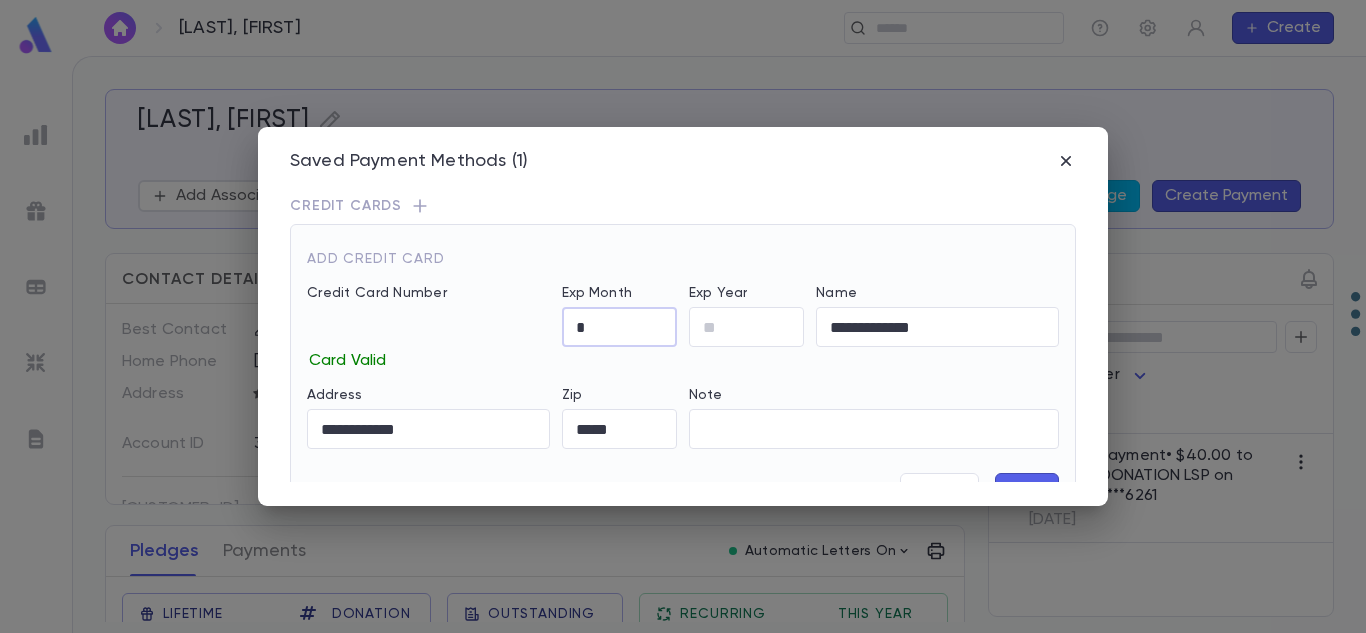 type on "*" 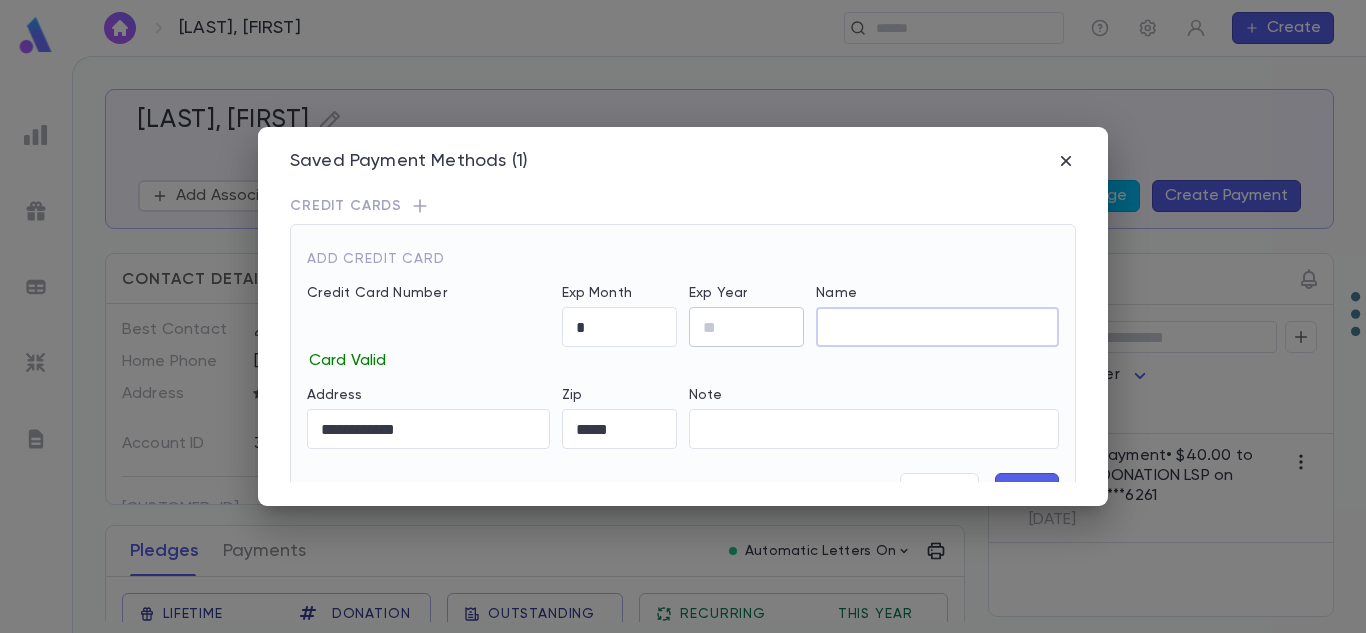 type 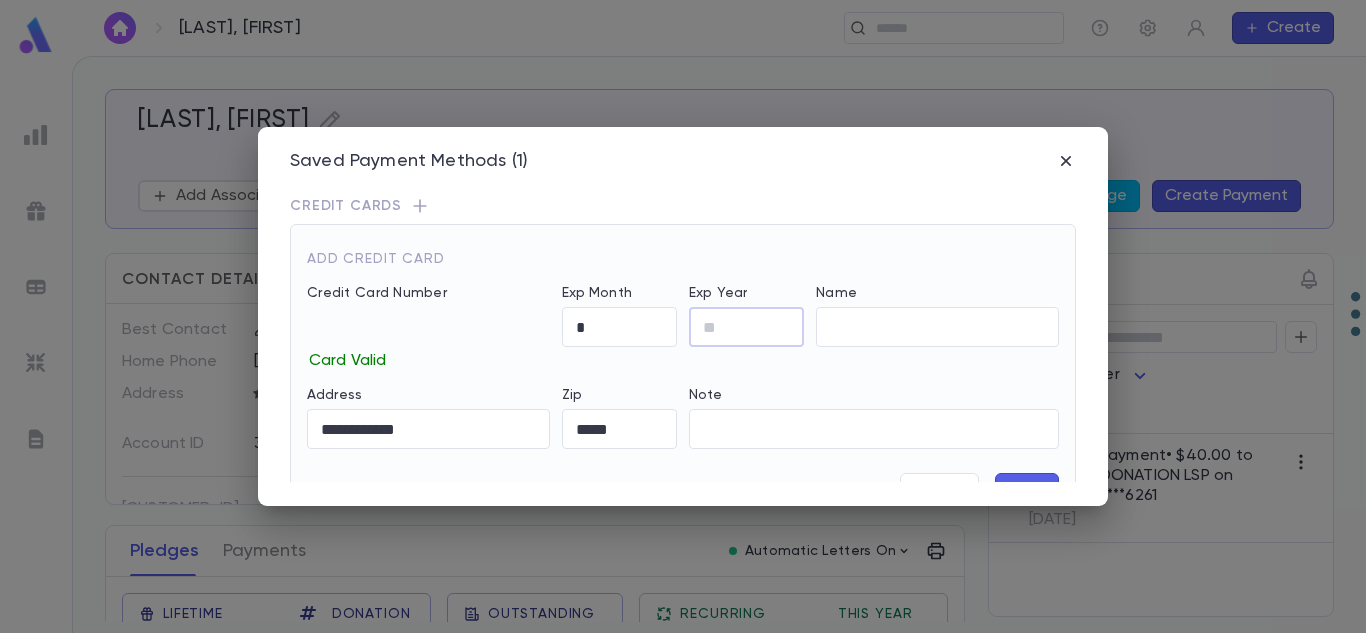 click on "Exp Year" at bounding box center (746, 327) 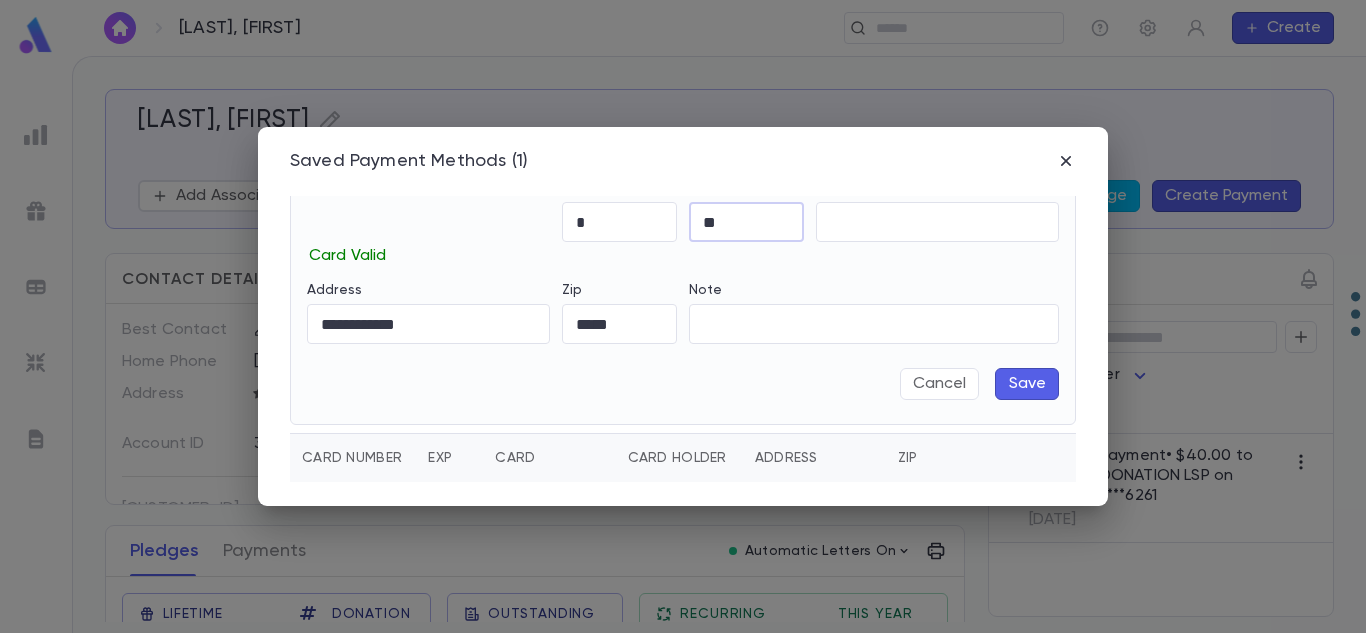 scroll, scrollTop: 107, scrollLeft: 0, axis: vertical 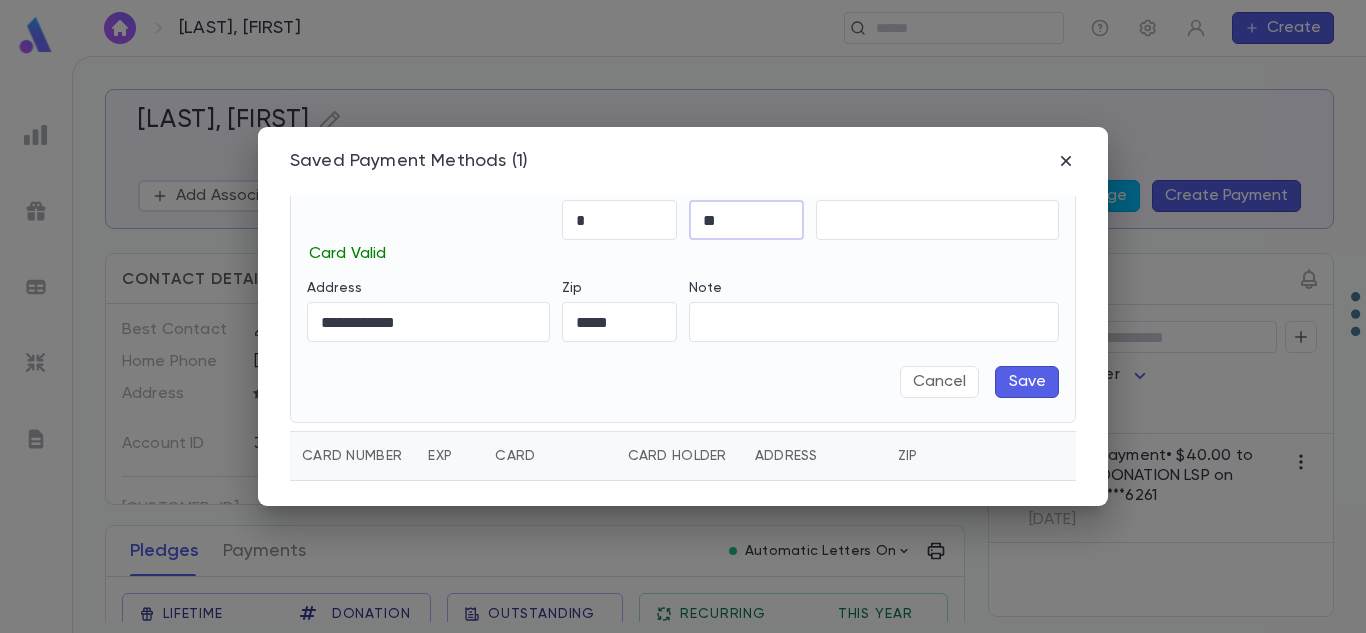 type on "**" 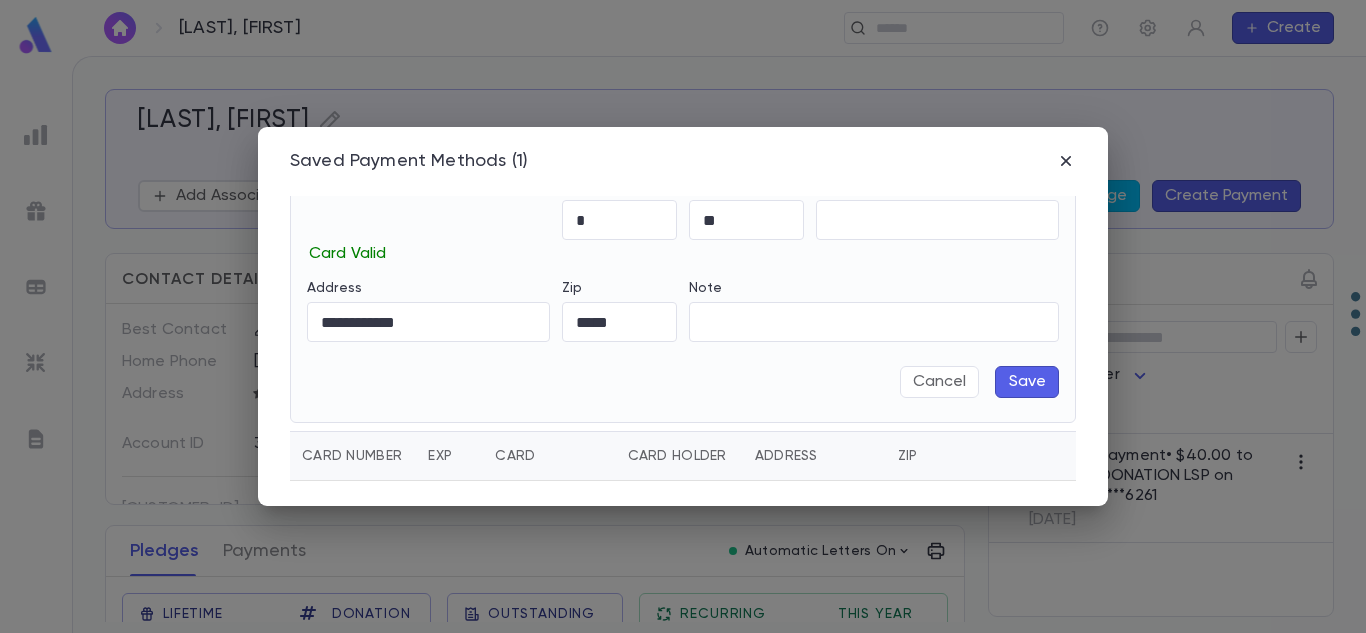 click on "Save" at bounding box center [1027, 382] 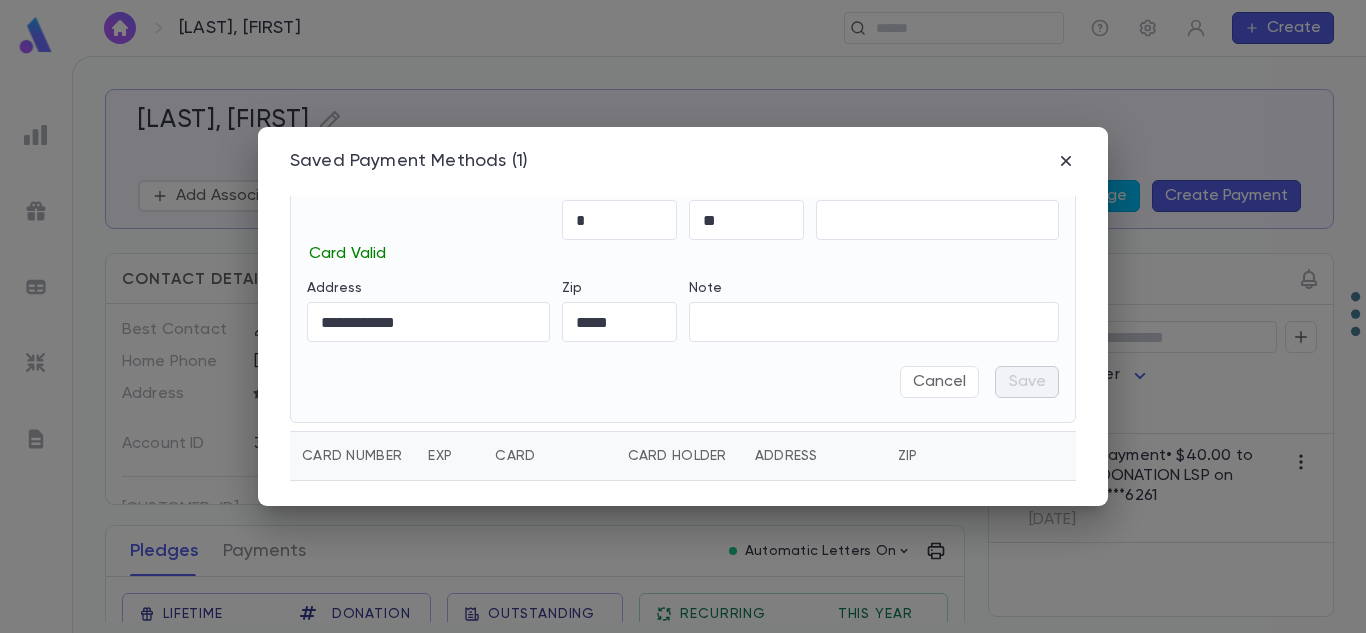 scroll, scrollTop: 0, scrollLeft: 0, axis: both 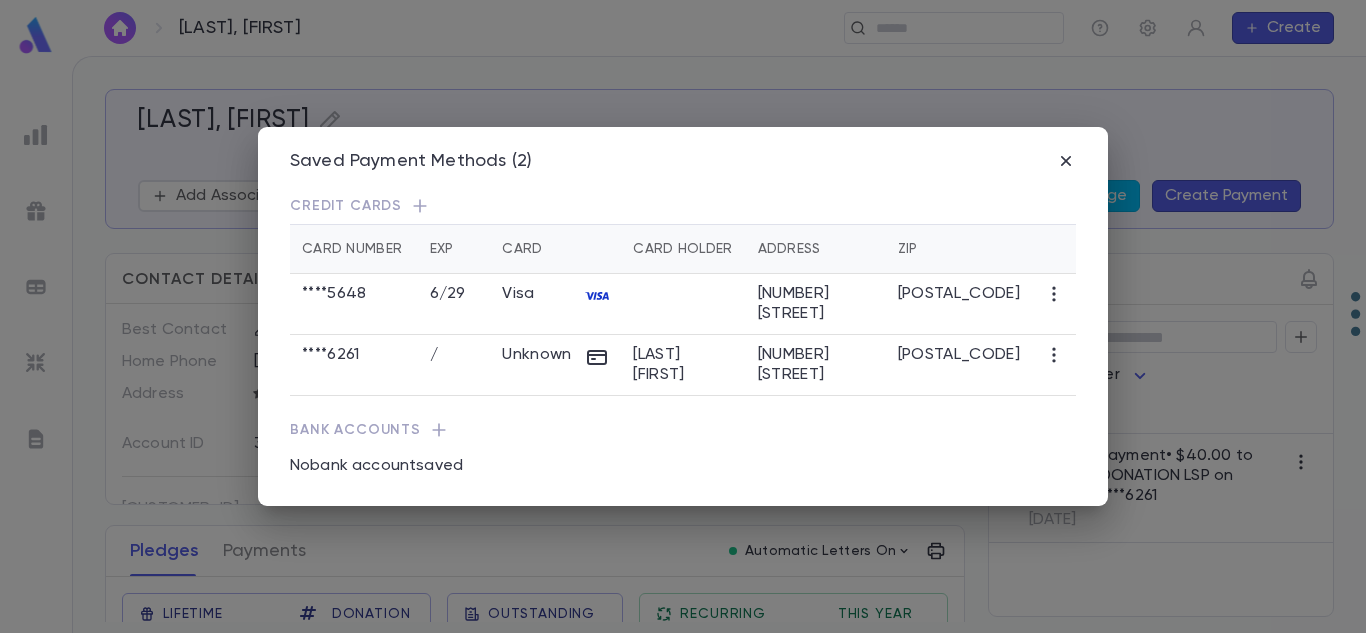click at bounding box center [1054, 294] 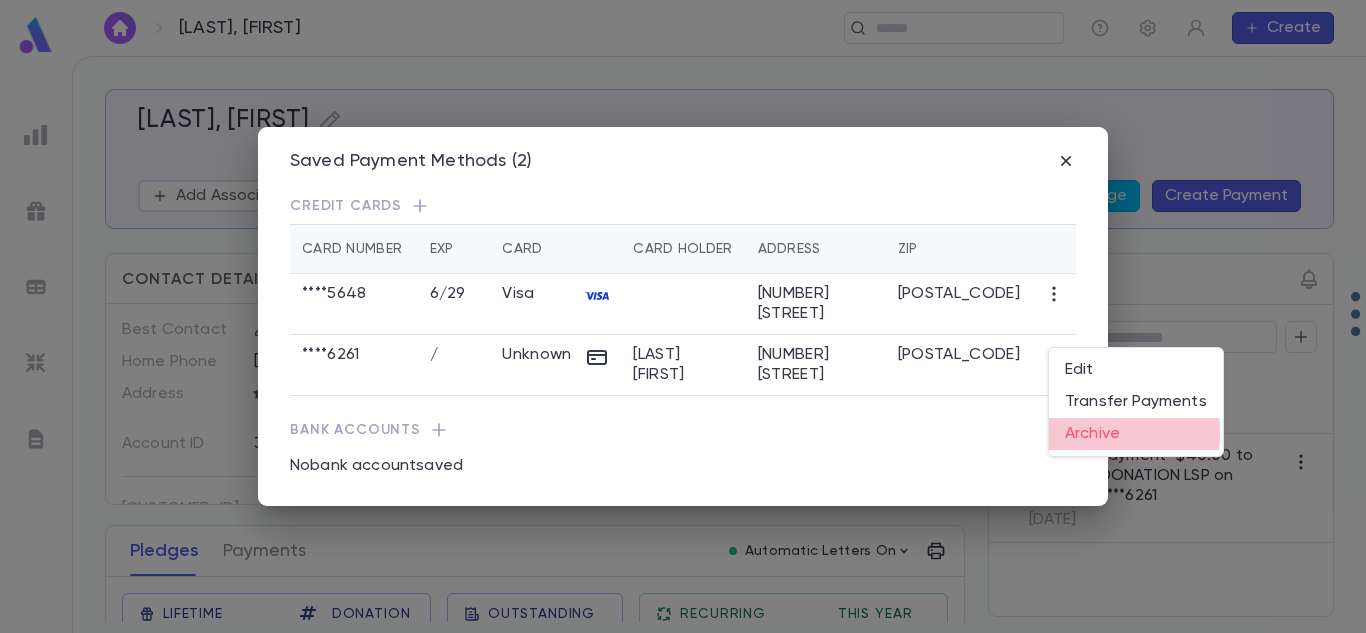 click on "Archive" at bounding box center [1136, 434] 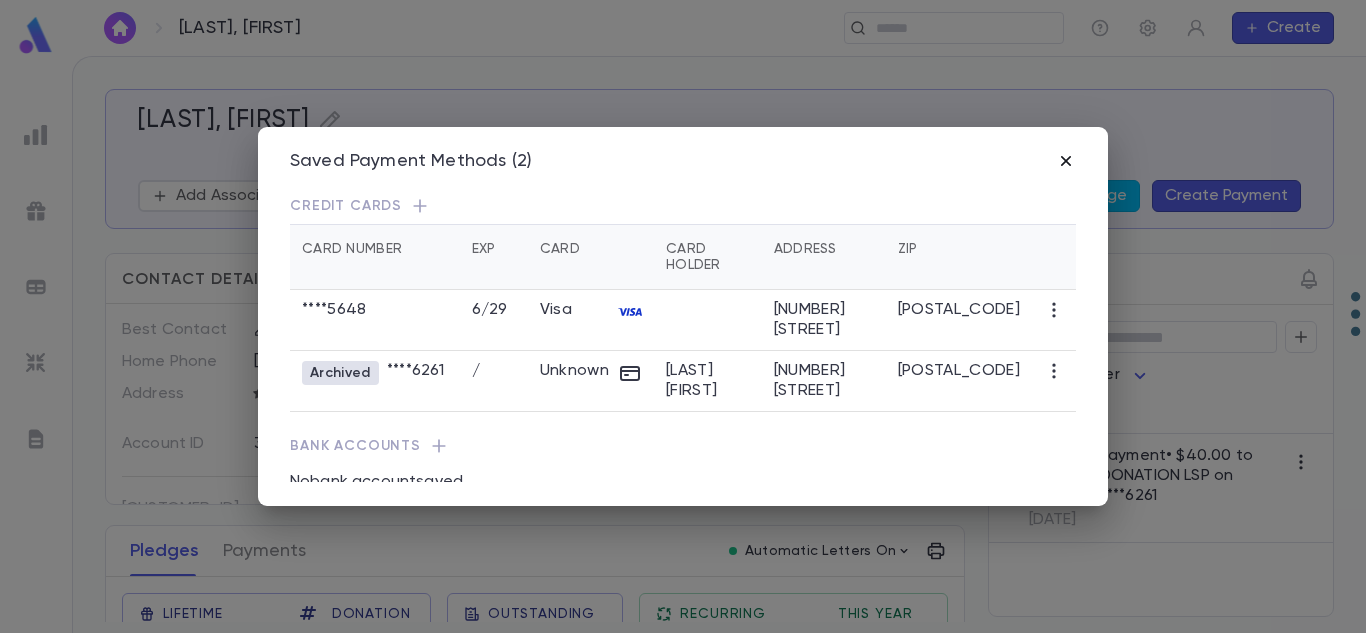 click at bounding box center [1066, 161] 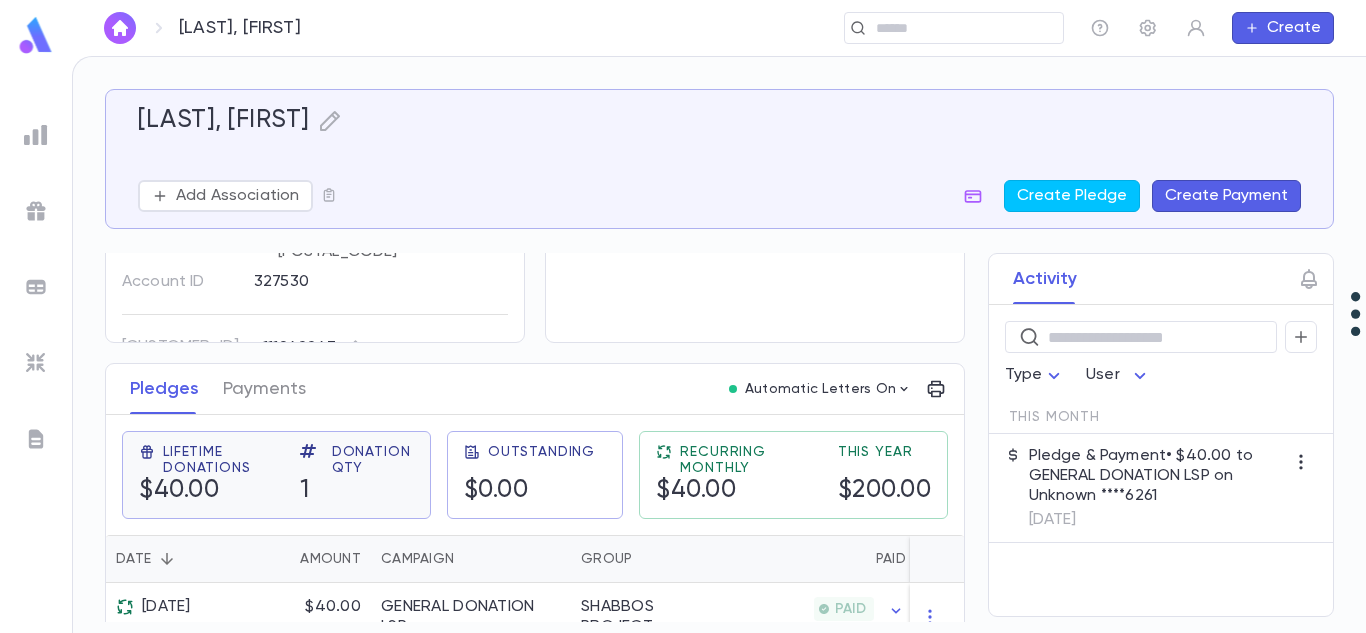 scroll, scrollTop: 201, scrollLeft: 0, axis: vertical 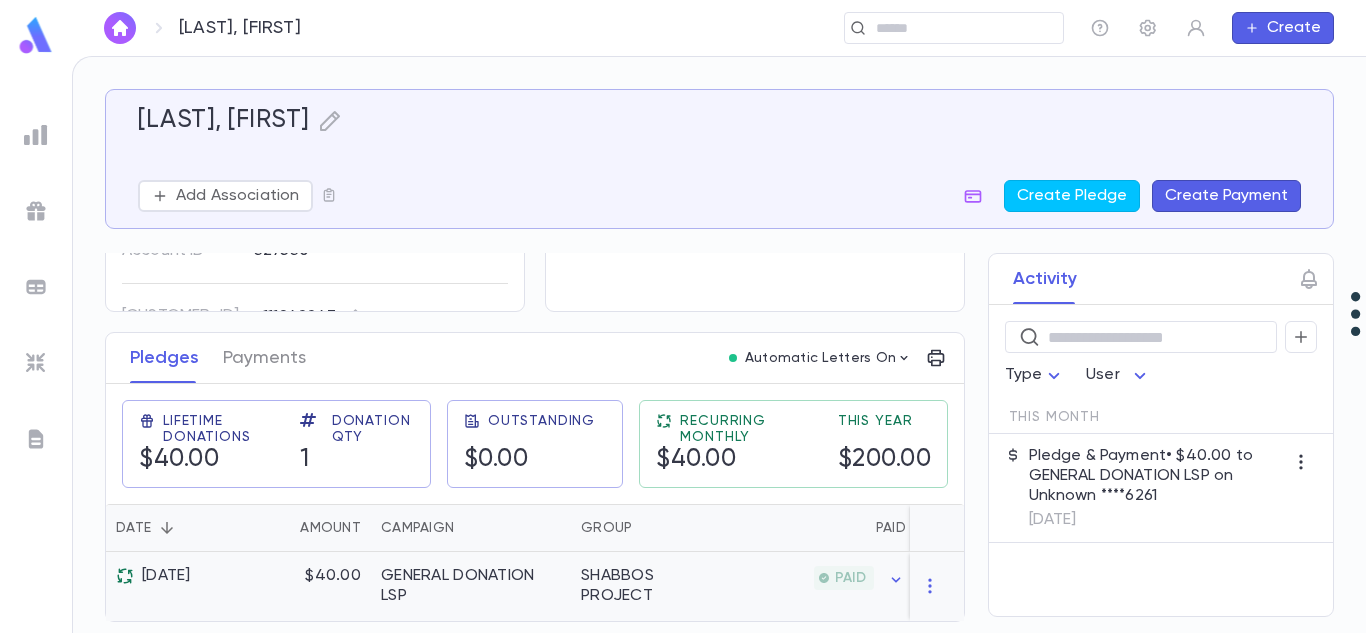 click on "SHABBOS PROJECT" at bounding box center (646, 586) 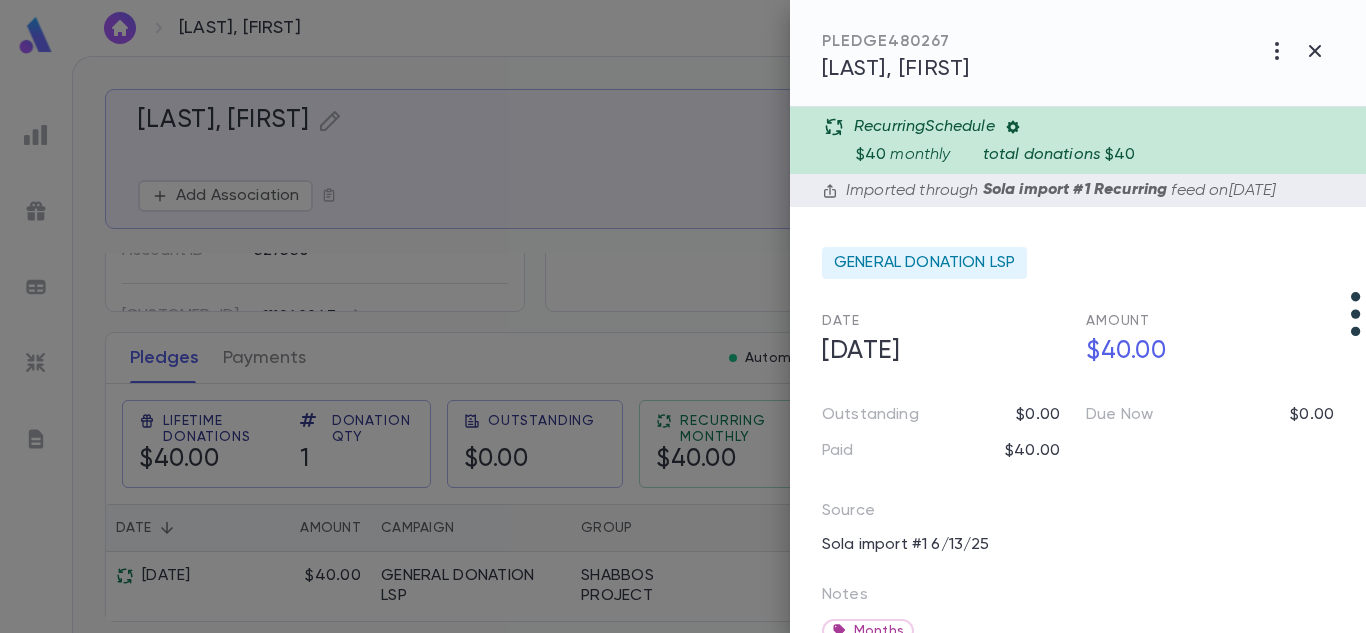 click at bounding box center (1013, 127) 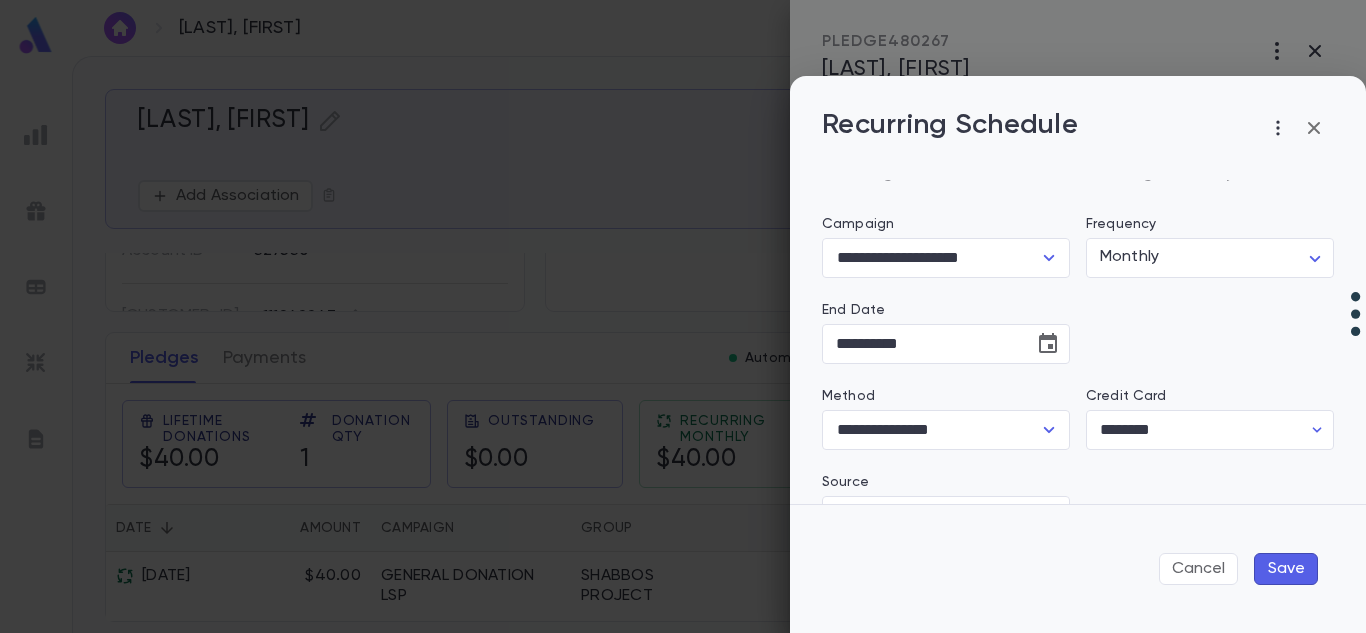 scroll, scrollTop: 92, scrollLeft: 0, axis: vertical 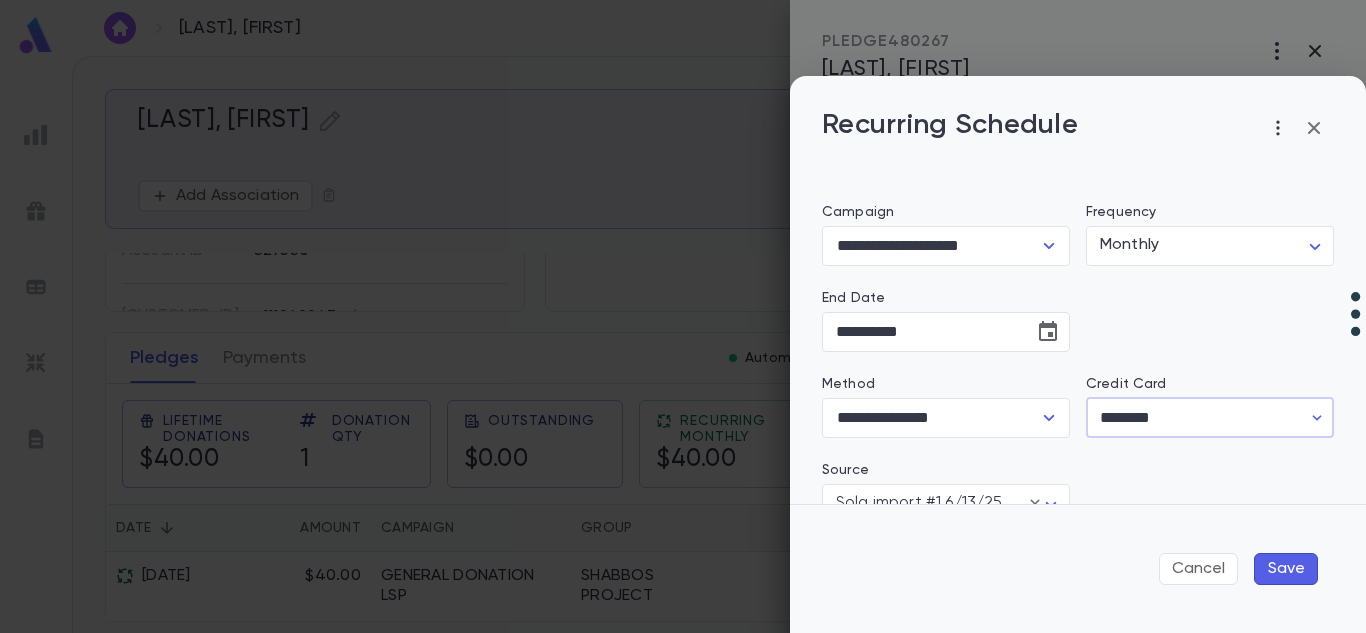 click on "********" at bounding box center [1189, 417] 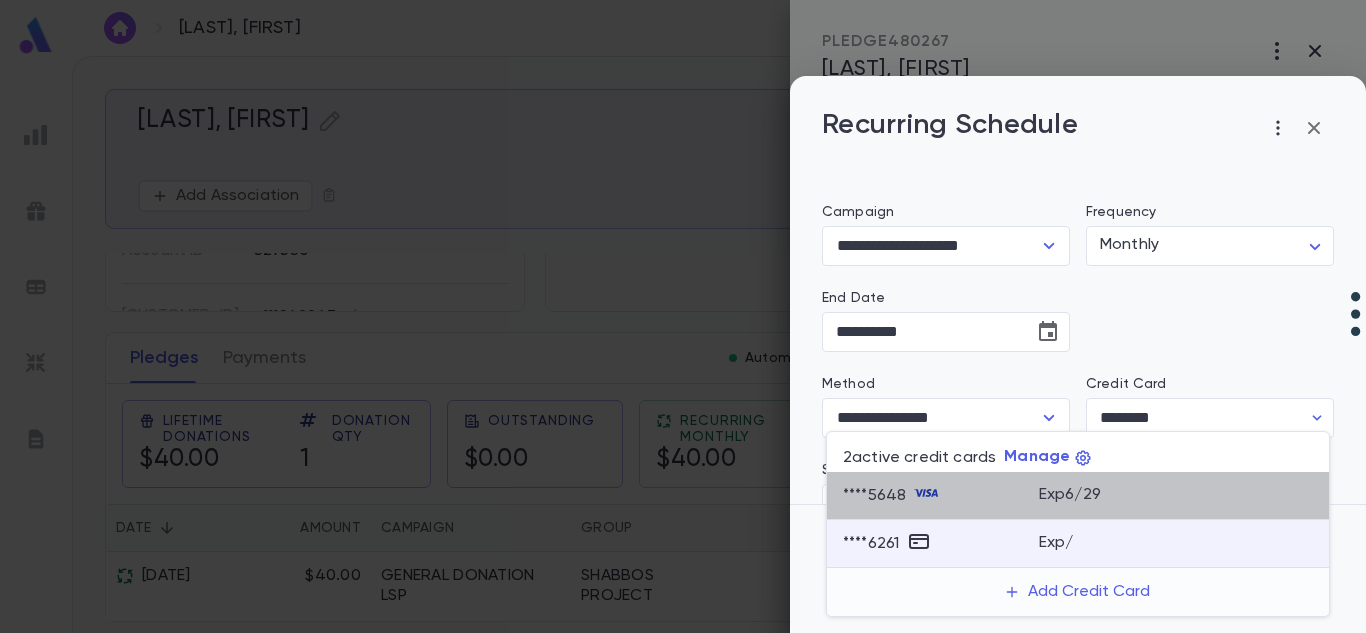 click on "Exp [MONTH] / [YEAR]" at bounding box center [1070, 495] 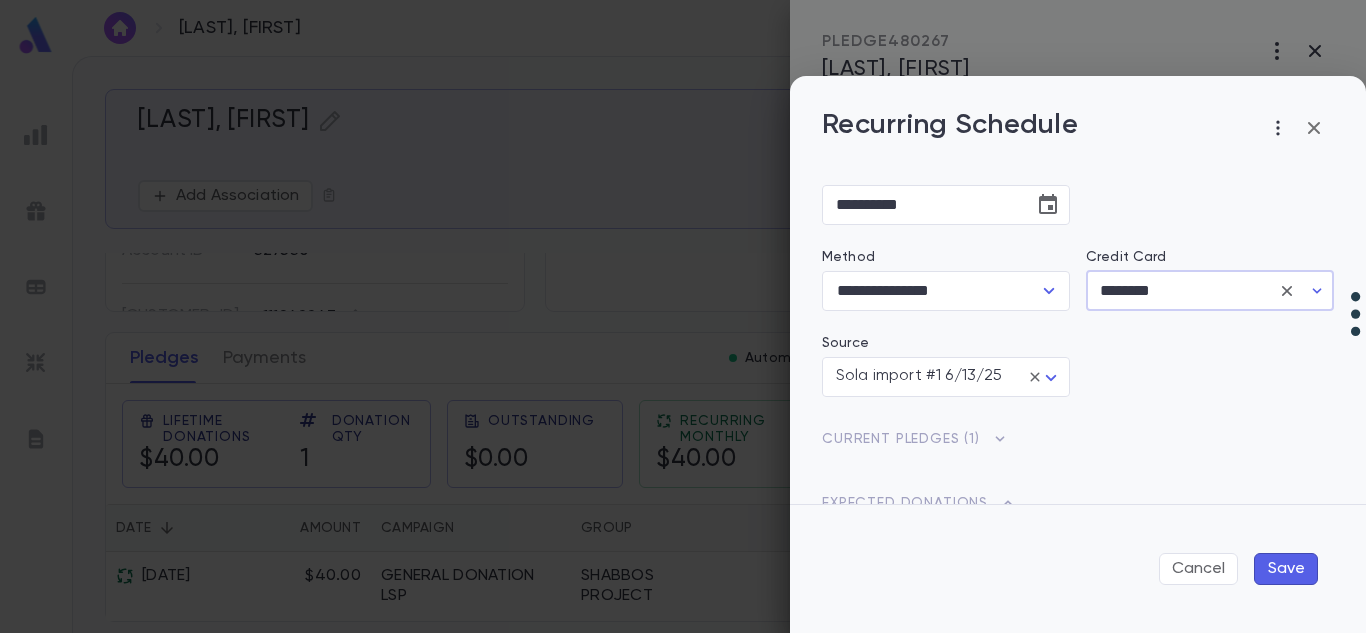 scroll, scrollTop: 218, scrollLeft: 0, axis: vertical 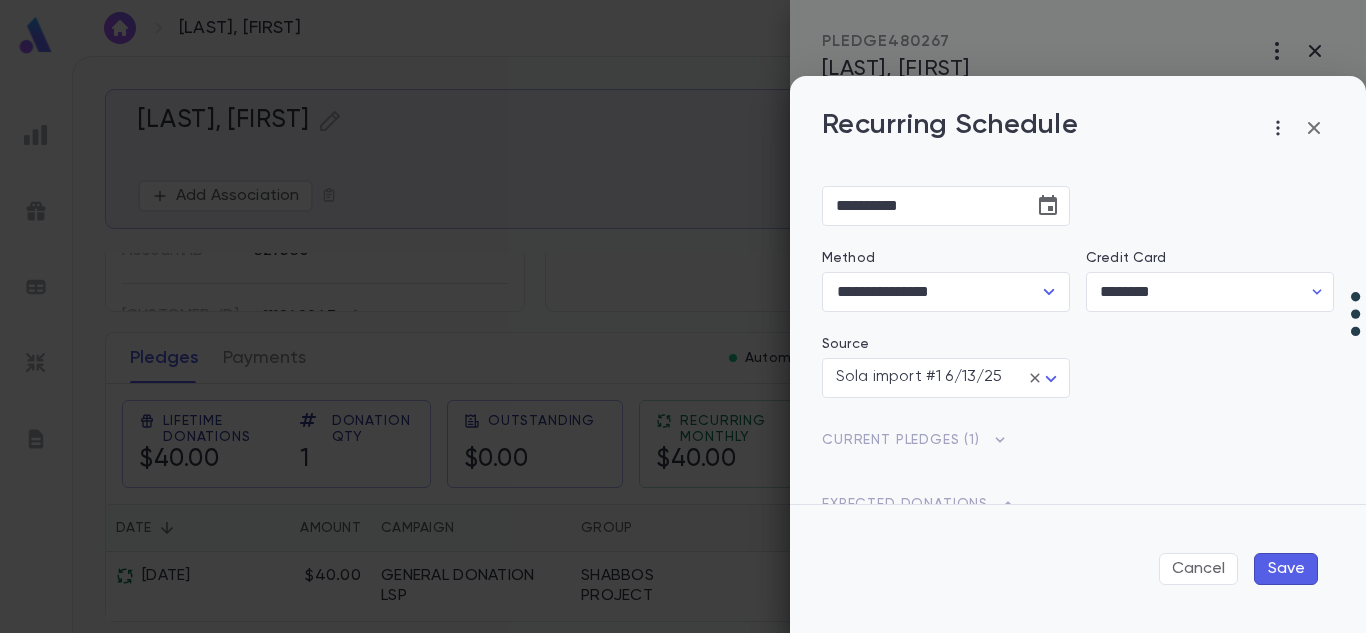 click on "Save" at bounding box center [1286, 569] 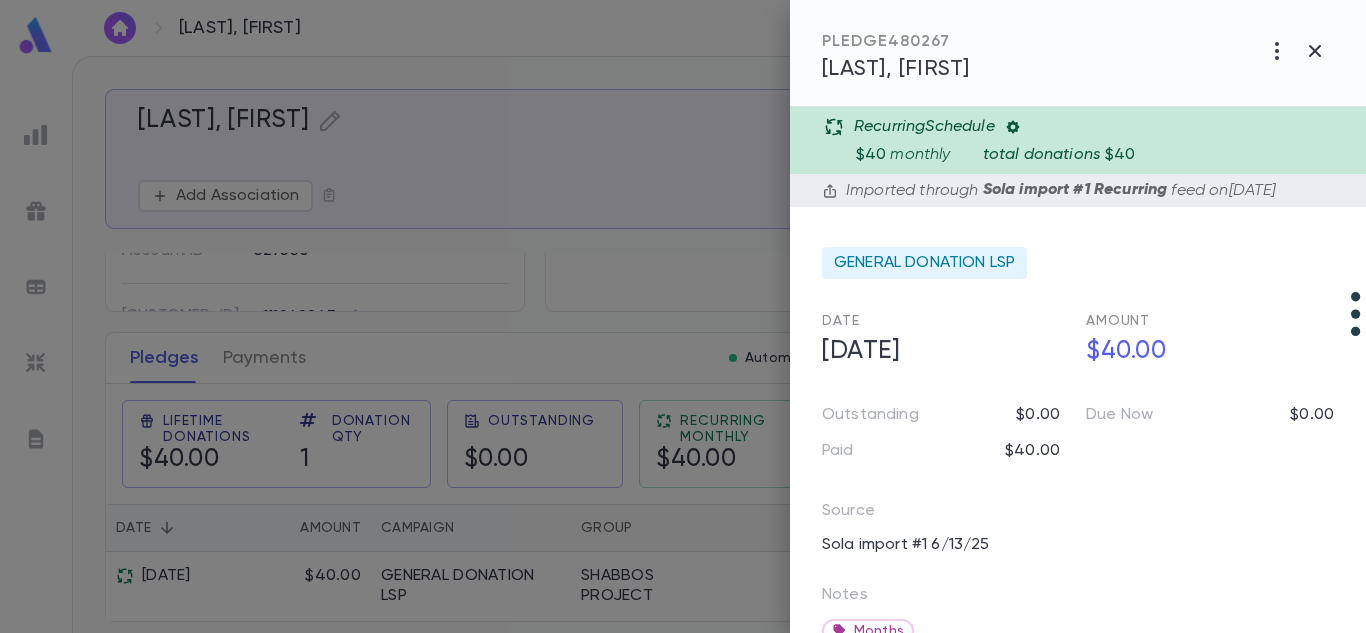 scroll, scrollTop: 202, scrollLeft: 0, axis: vertical 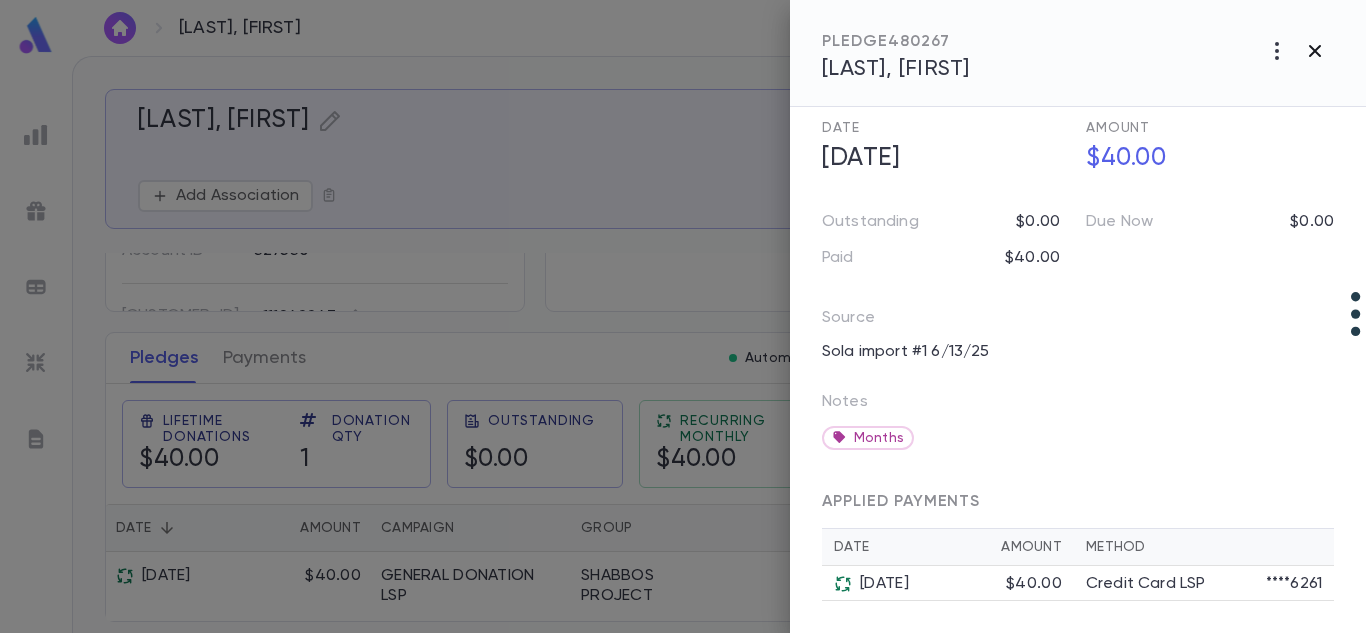 click at bounding box center [1277, 51] 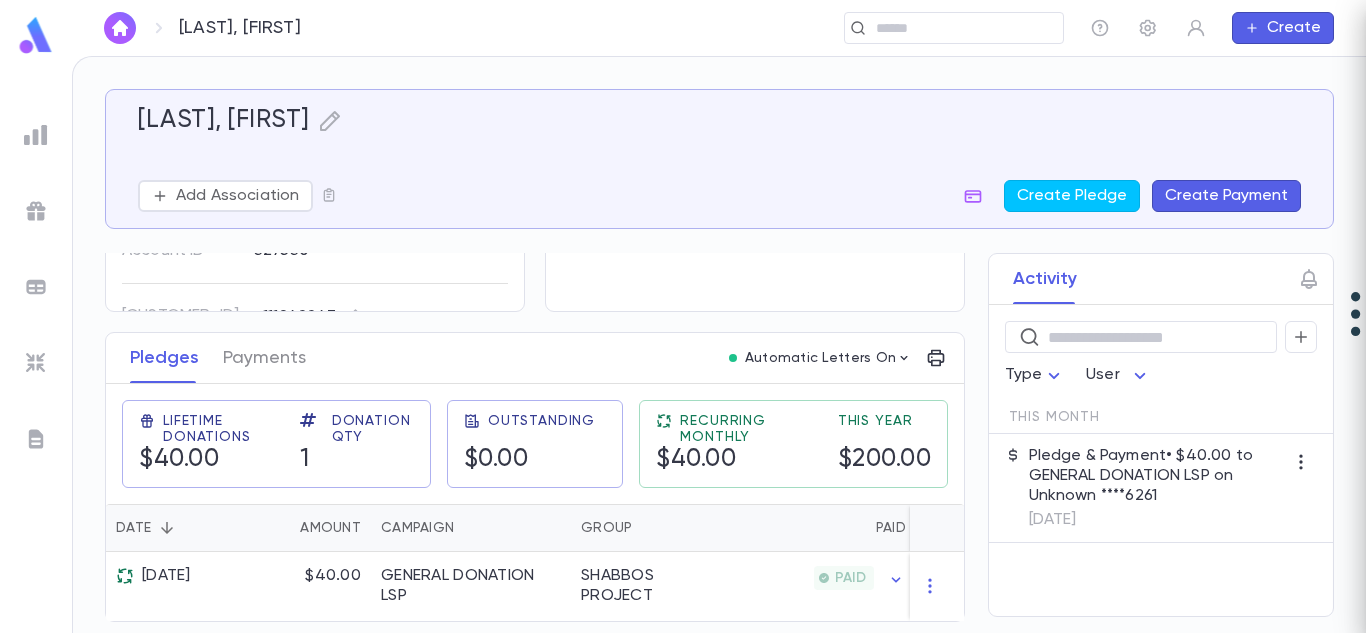 scroll, scrollTop: 0, scrollLeft: 0, axis: both 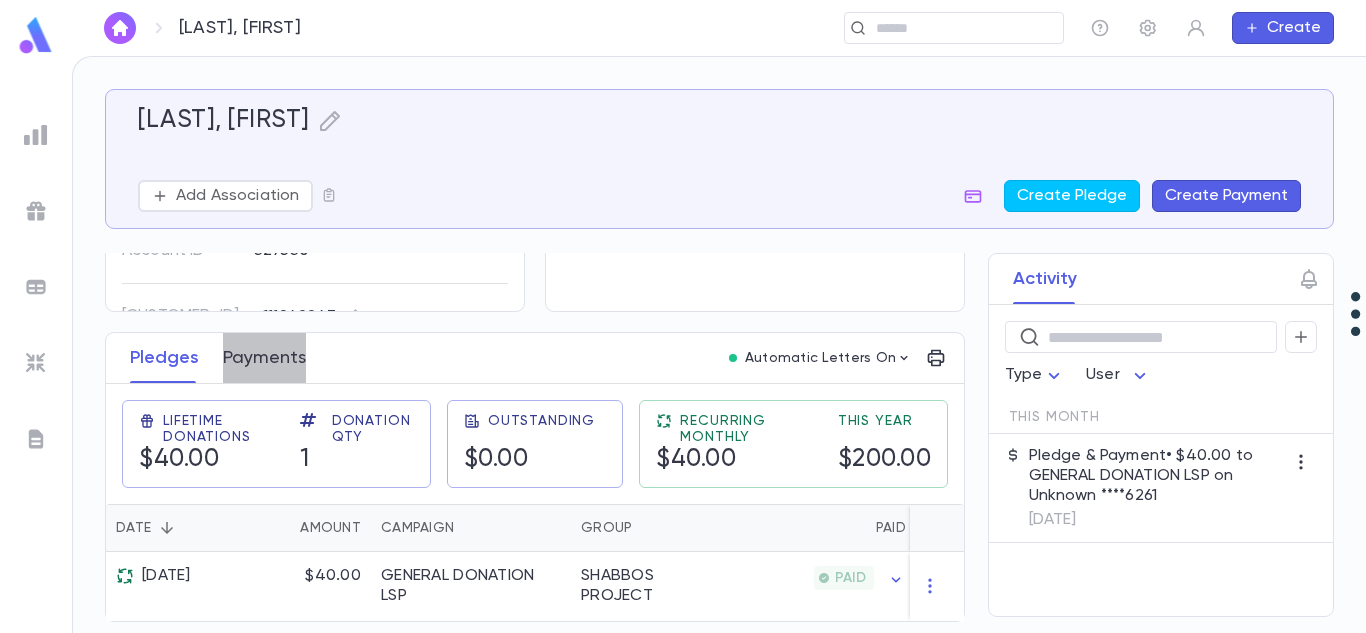 click on "Payments" at bounding box center (264, 358) 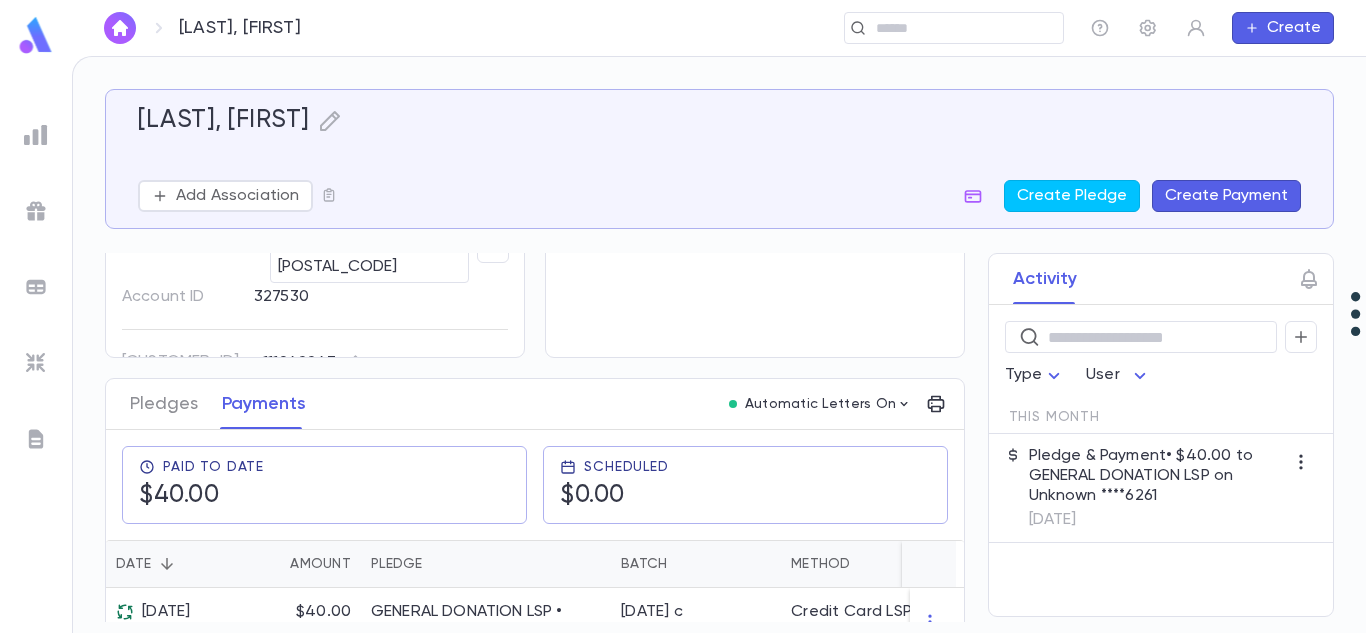 scroll, scrollTop: 191, scrollLeft: 0, axis: vertical 